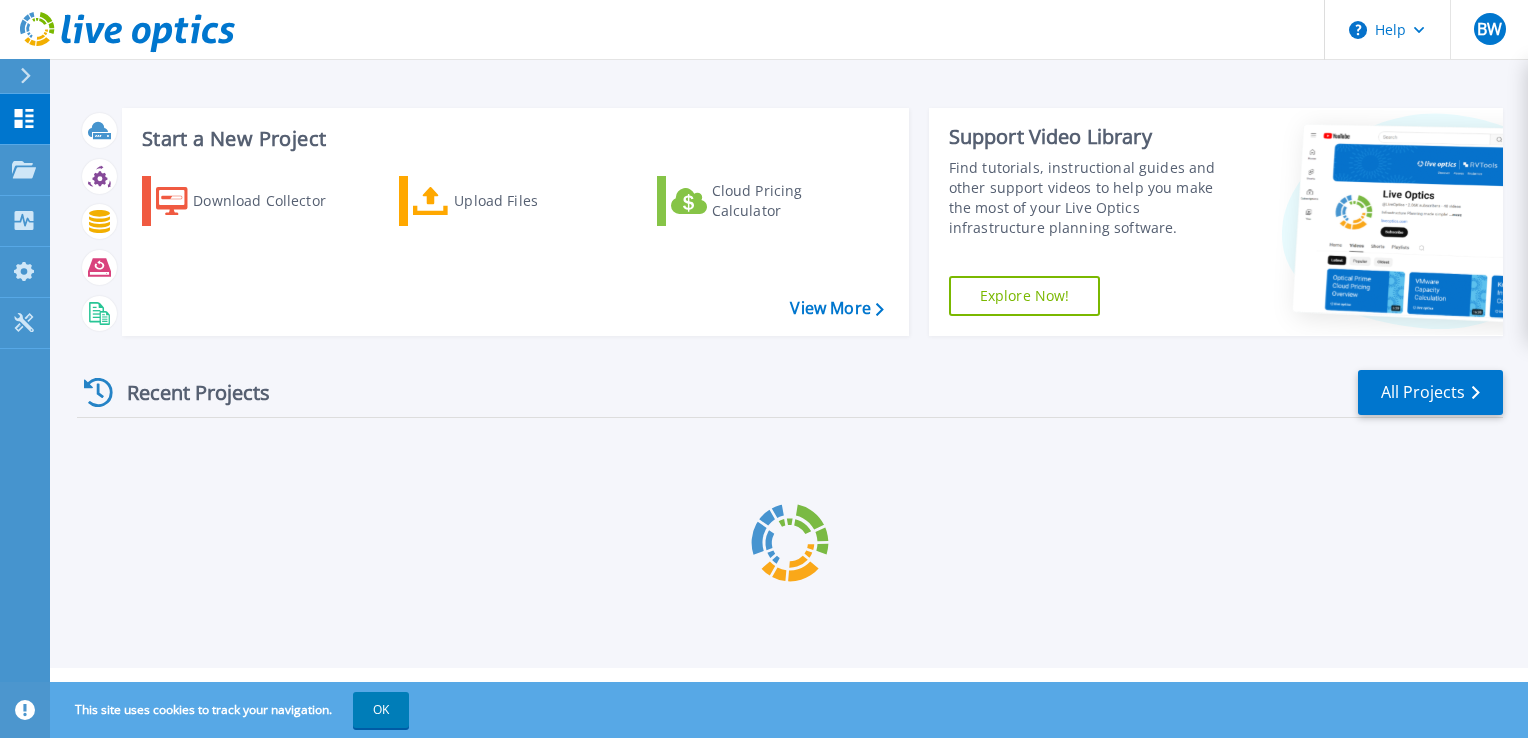 scroll, scrollTop: 0, scrollLeft: 0, axis: both 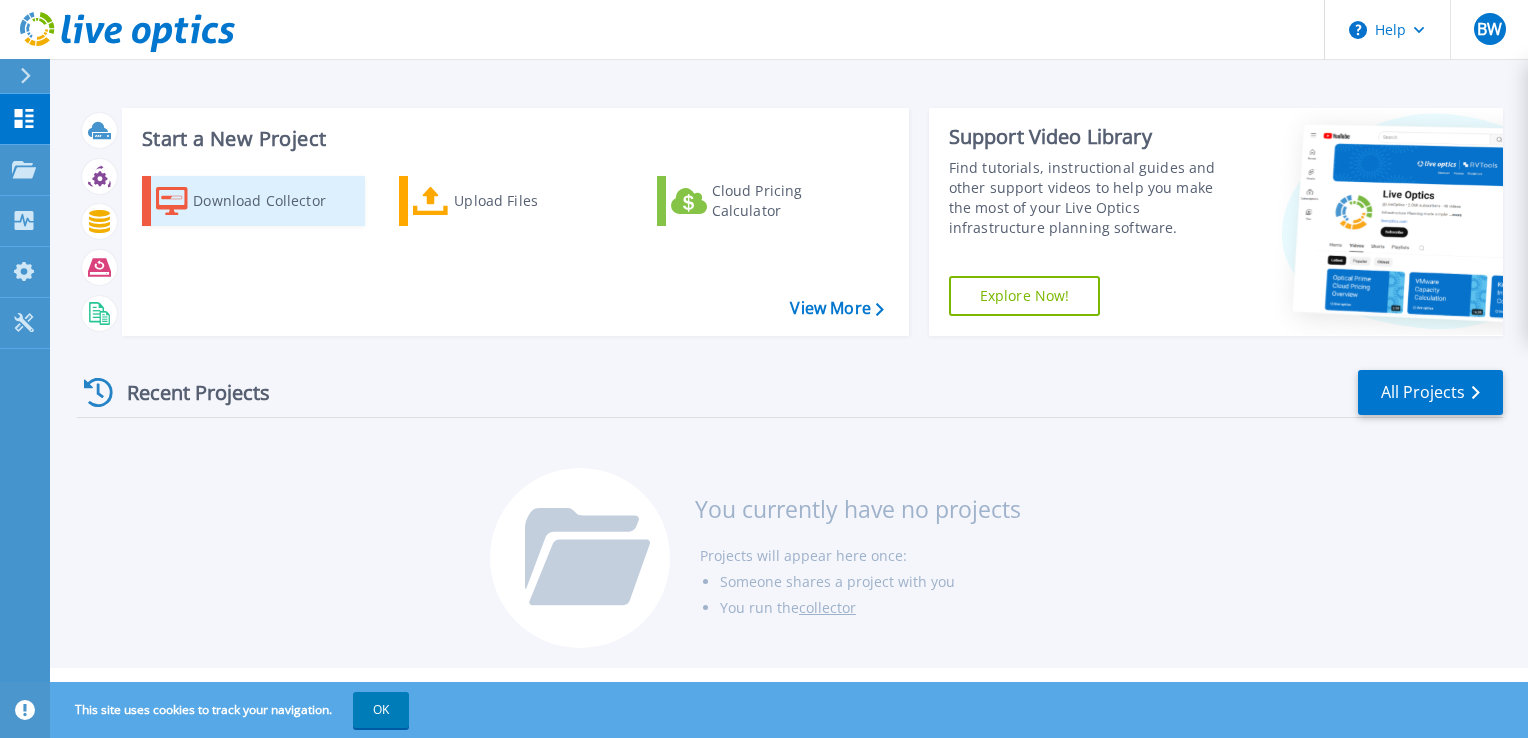 click on "Download Collector" at bounding box center (273, 201) 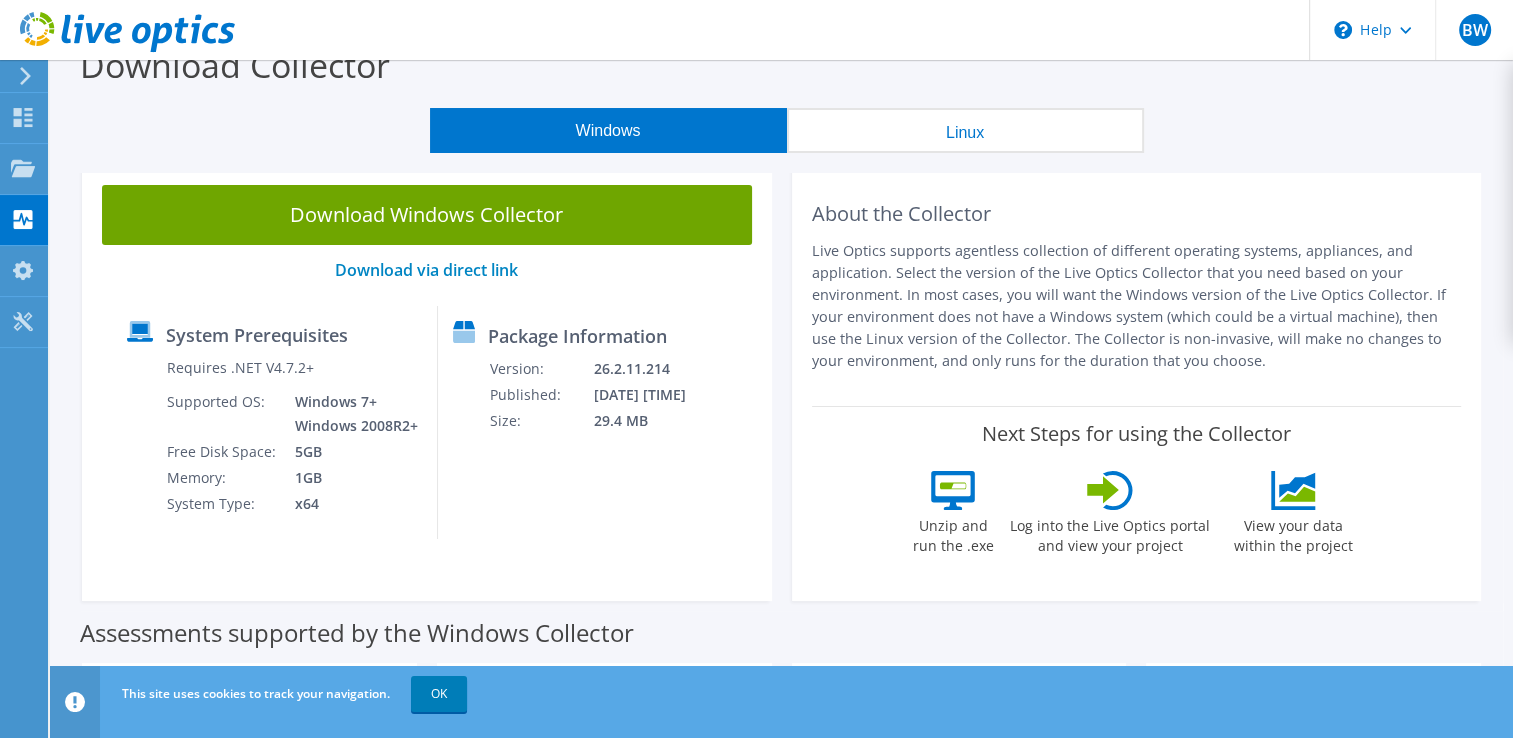 scroll, scrollTop: 0, scrollLeft: 0, axis: both 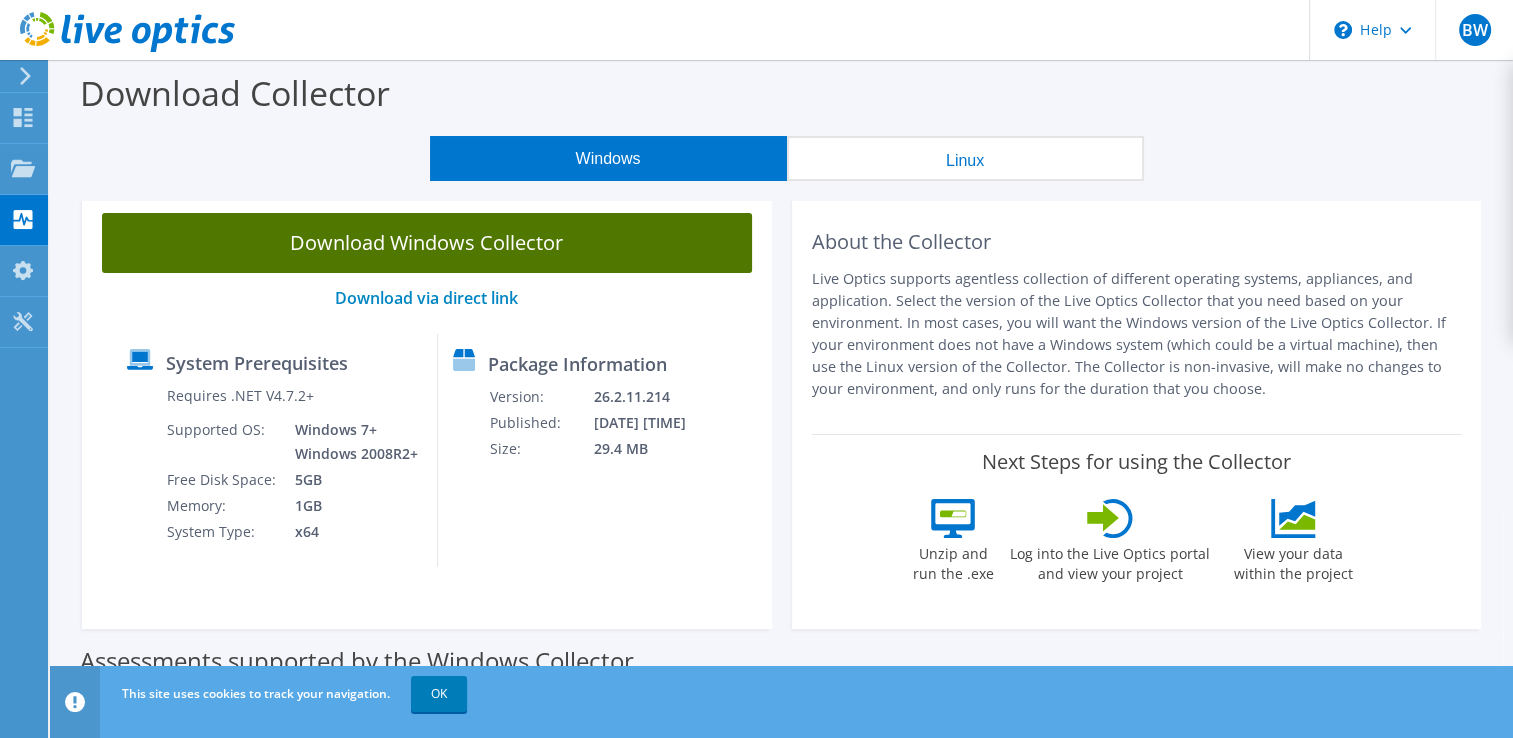 click on "Download Windows Collector" at bounding box center [427, 243] 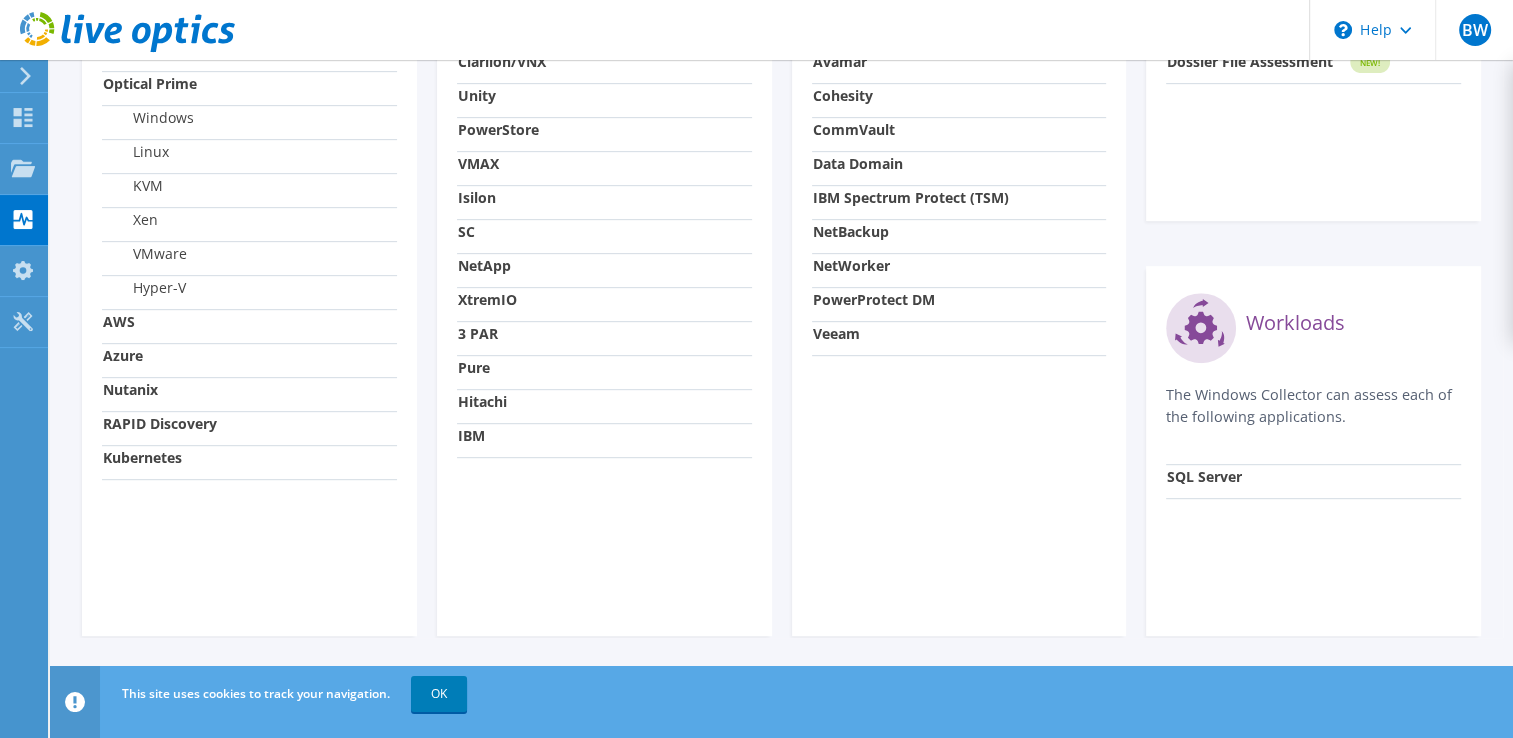 scroll, scrollTop: 0, scrollLeft: 0, axis: both 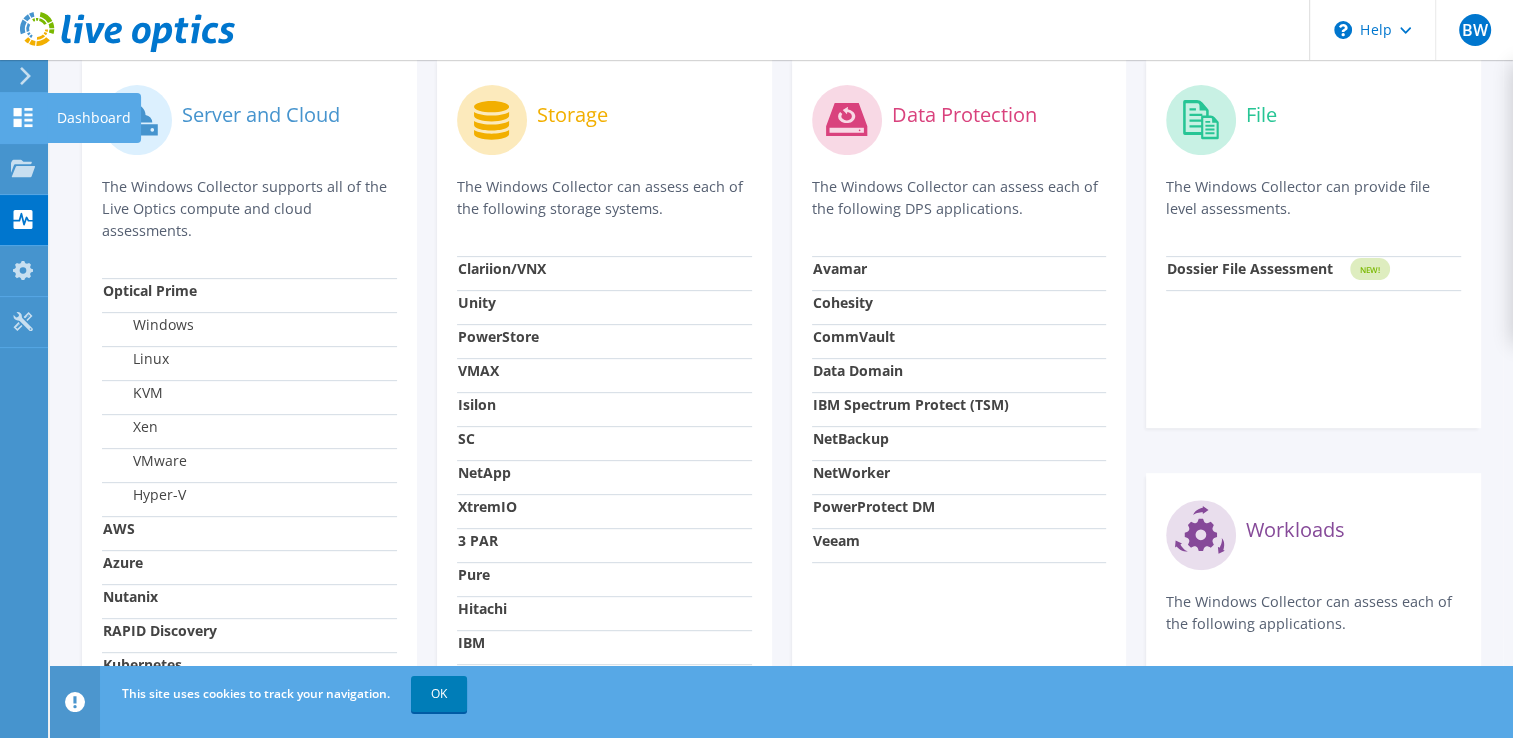click on "Dashboard" at bounding box center (94, 118) 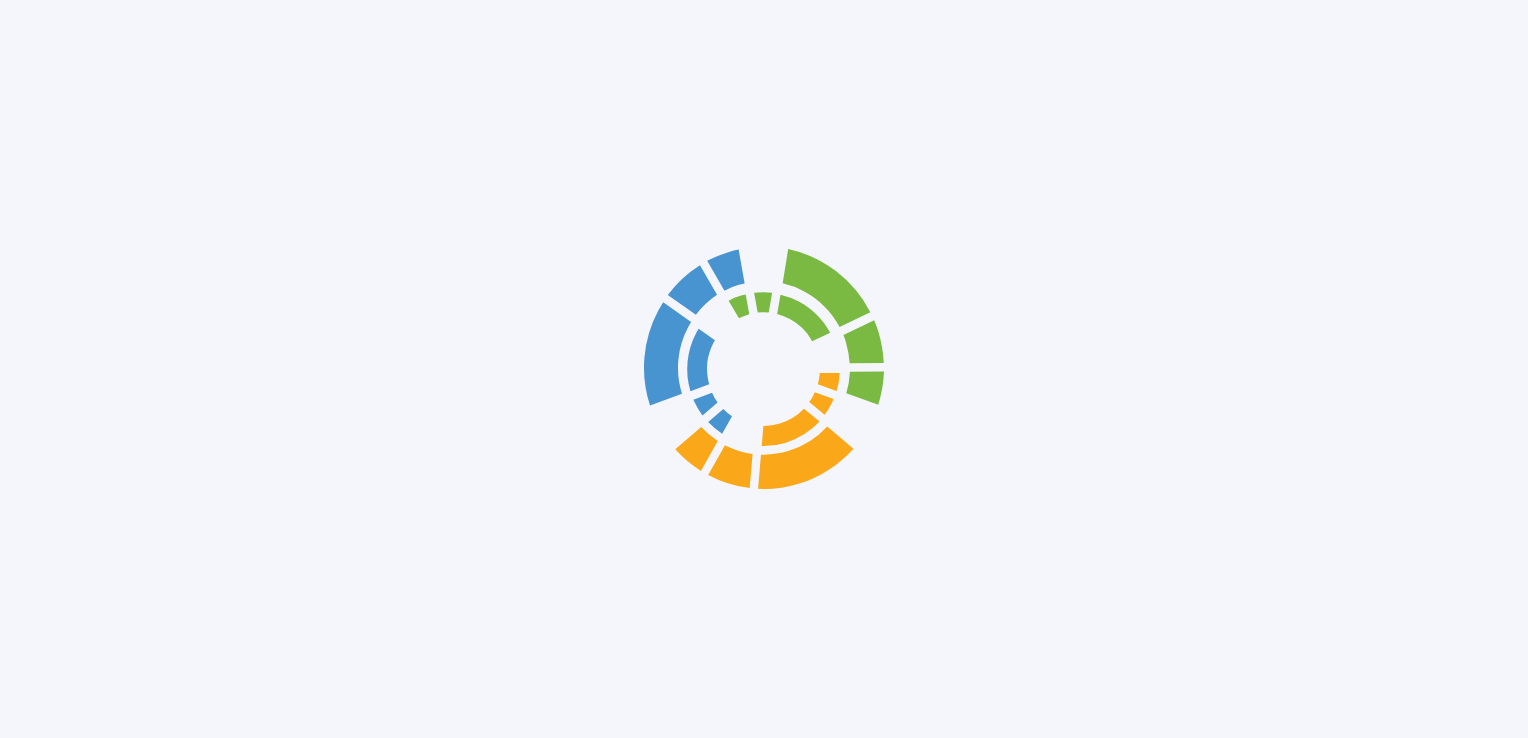 scroll, scrollTop: 0, scrollLeft: 0, axis: both 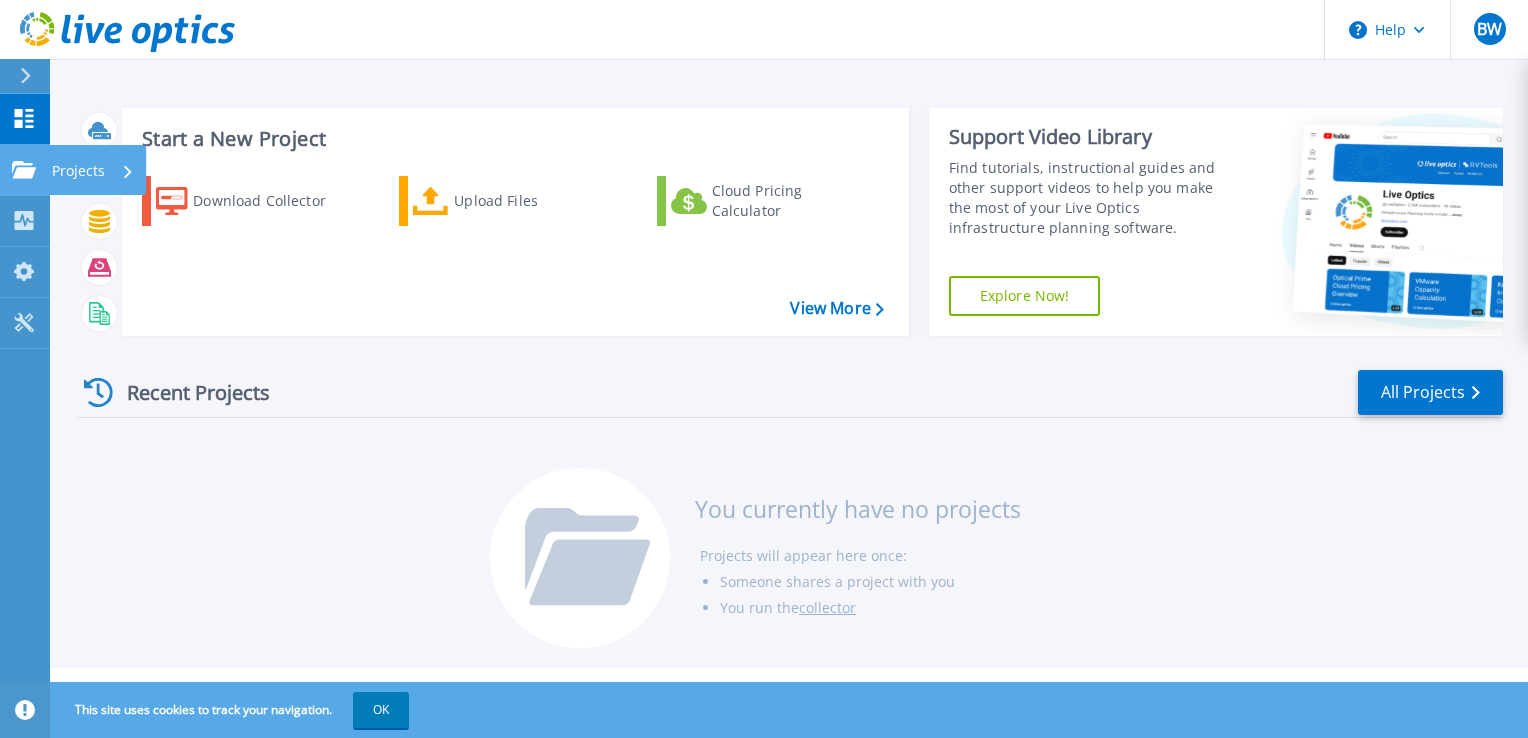 click on "Projects Projects" at bounding box center [25, 170] 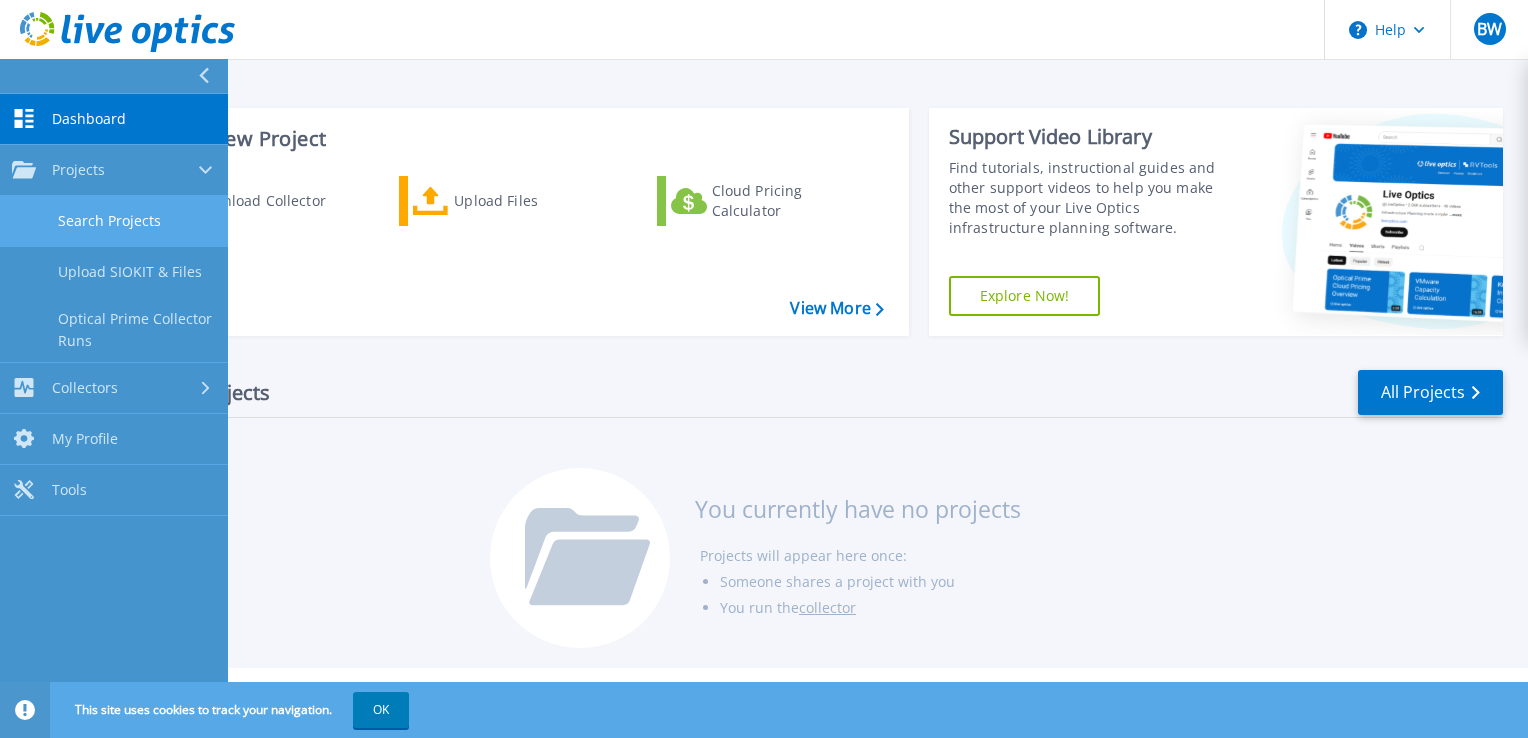 click on "Search Projects" at bounding box center (114, 221) 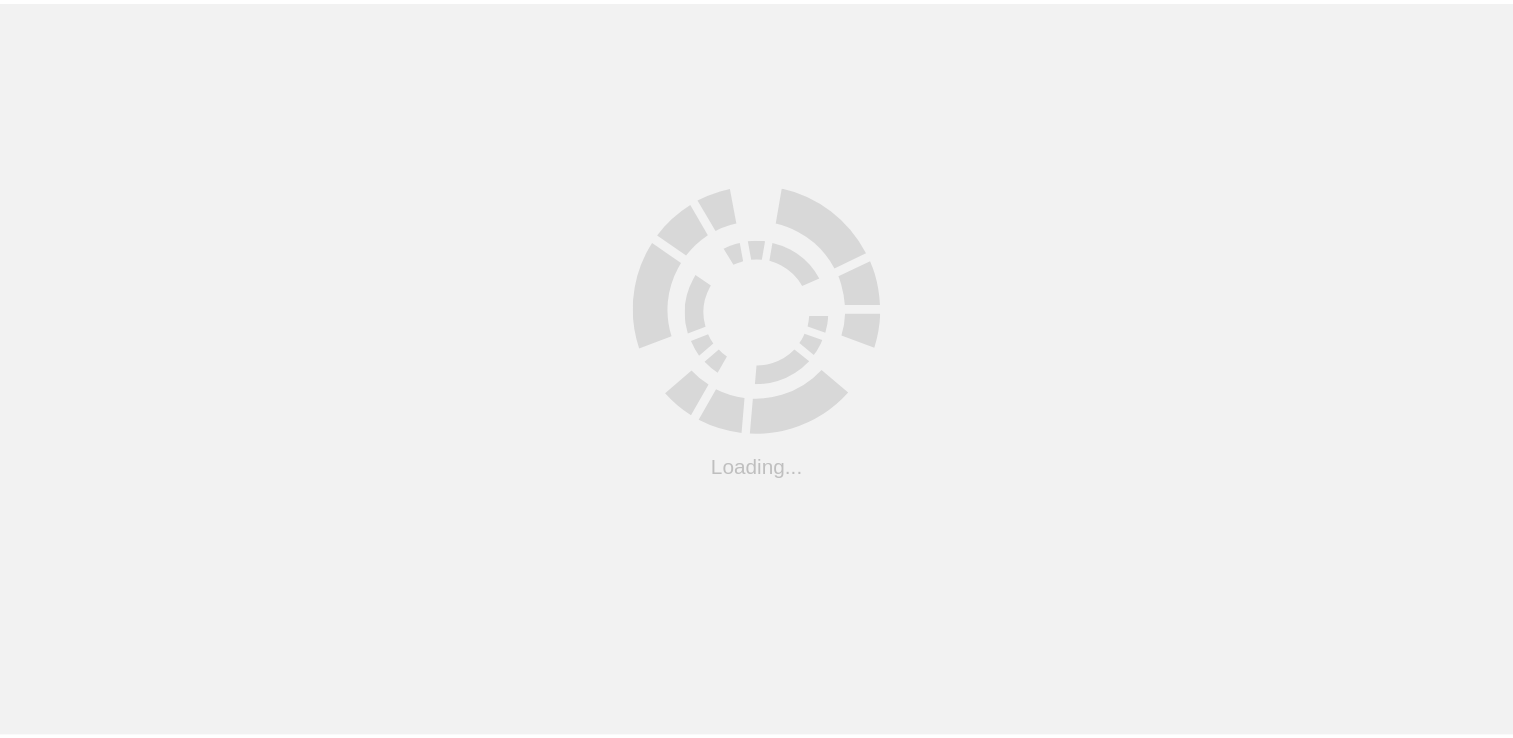 scroll, scrollTop: 0, scrollLeft: 0, axis: both 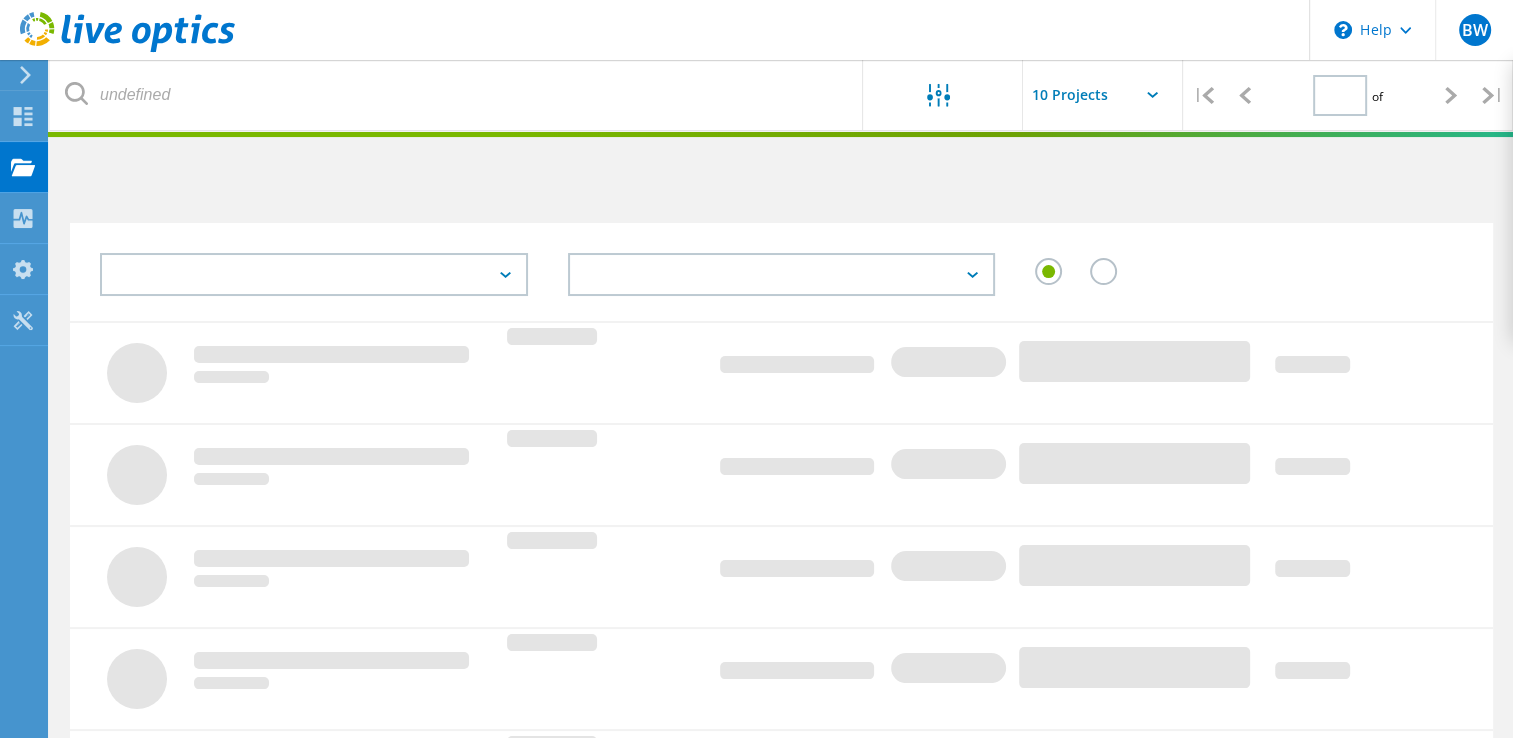 type on "1" 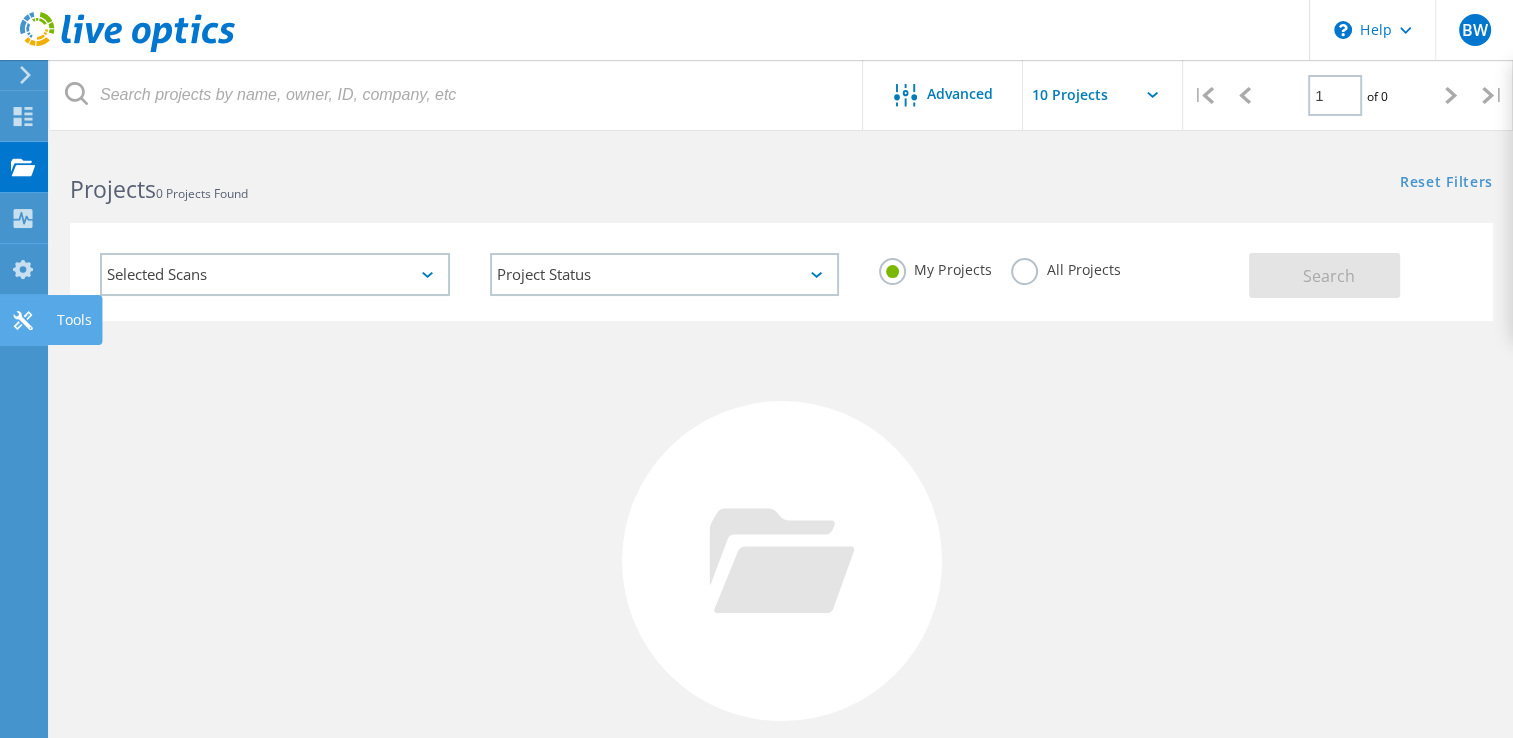 click on "Tools" at bounding box center (-66, 320) 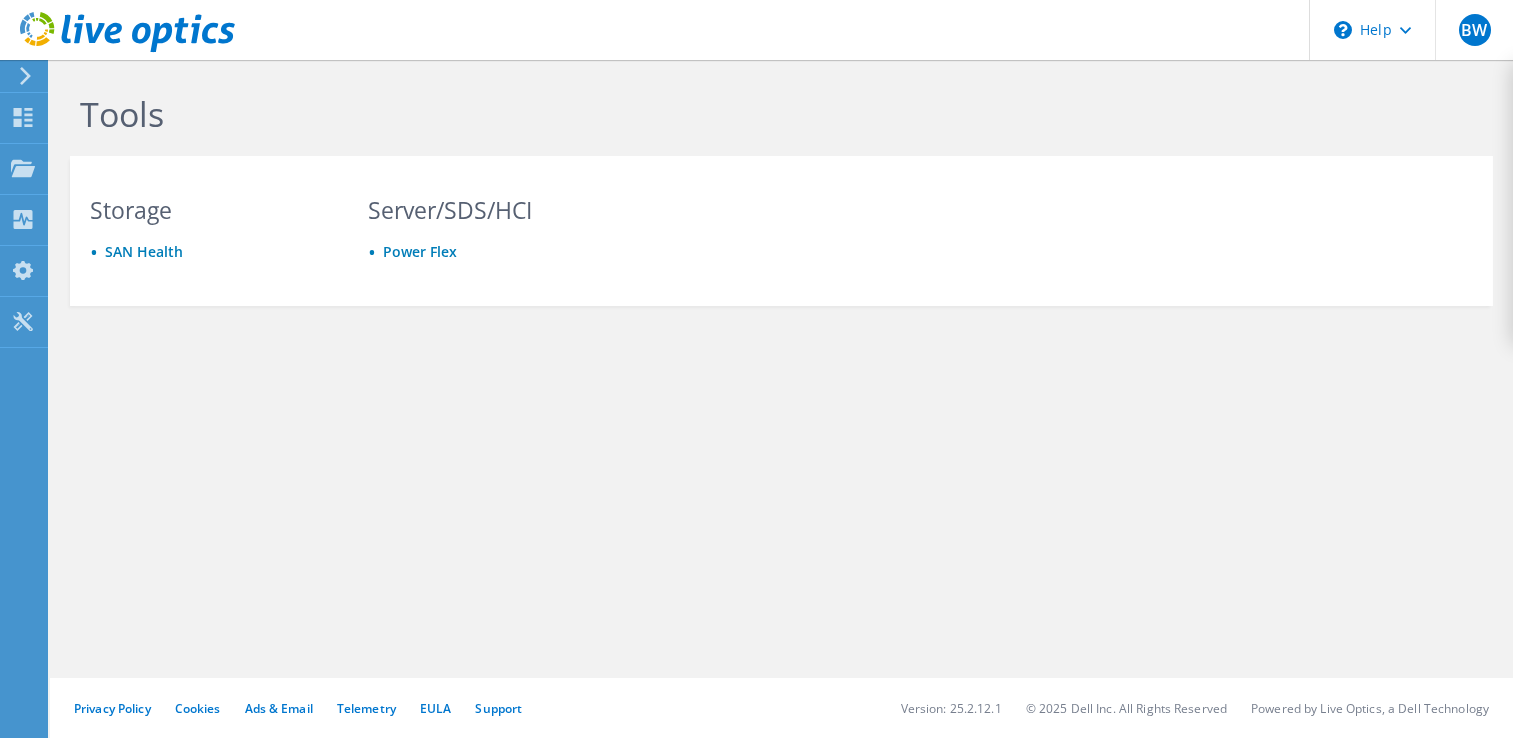 scroll, scrollTop: 0, scrollLeft: 0, axis: both 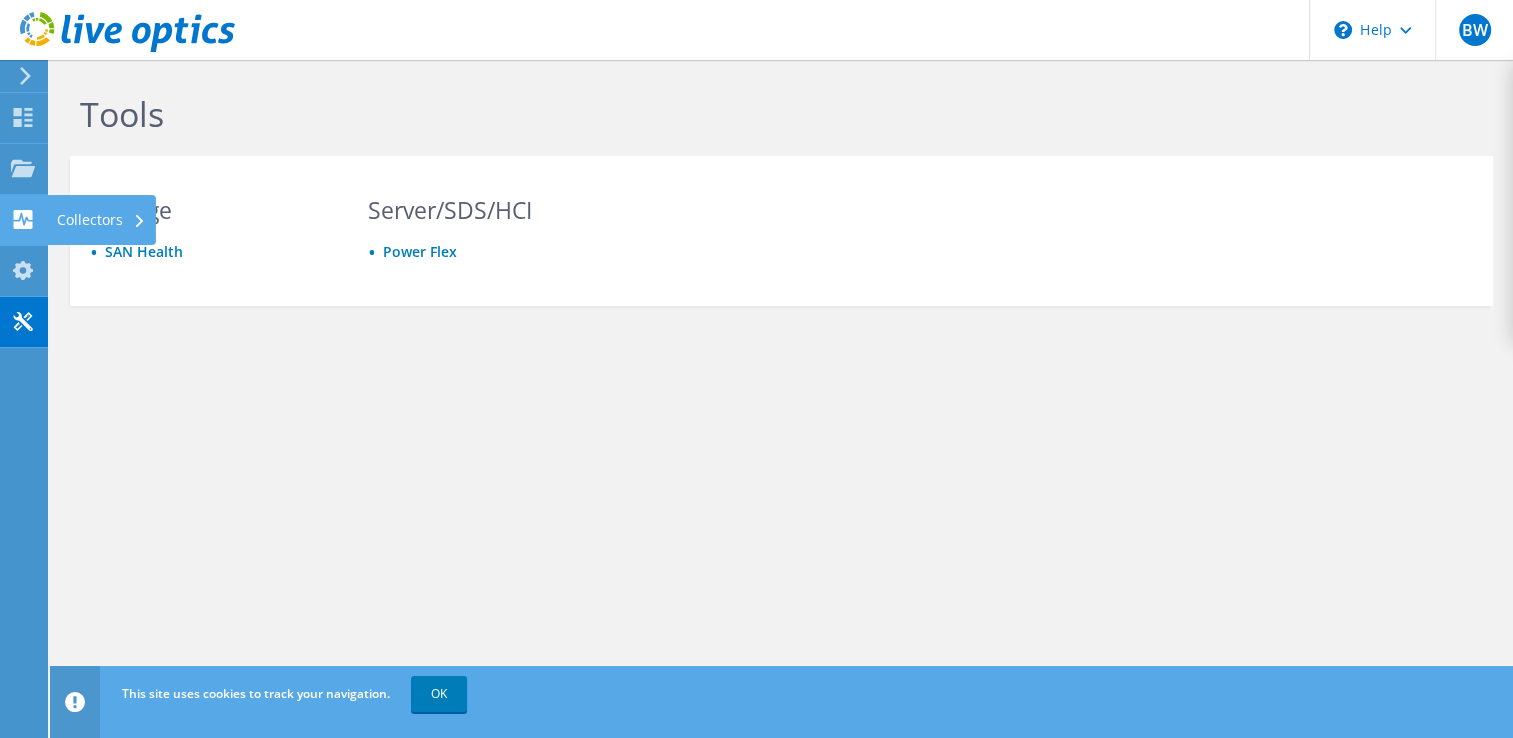 click on "Collectors" at bounding box center [-66, 220] 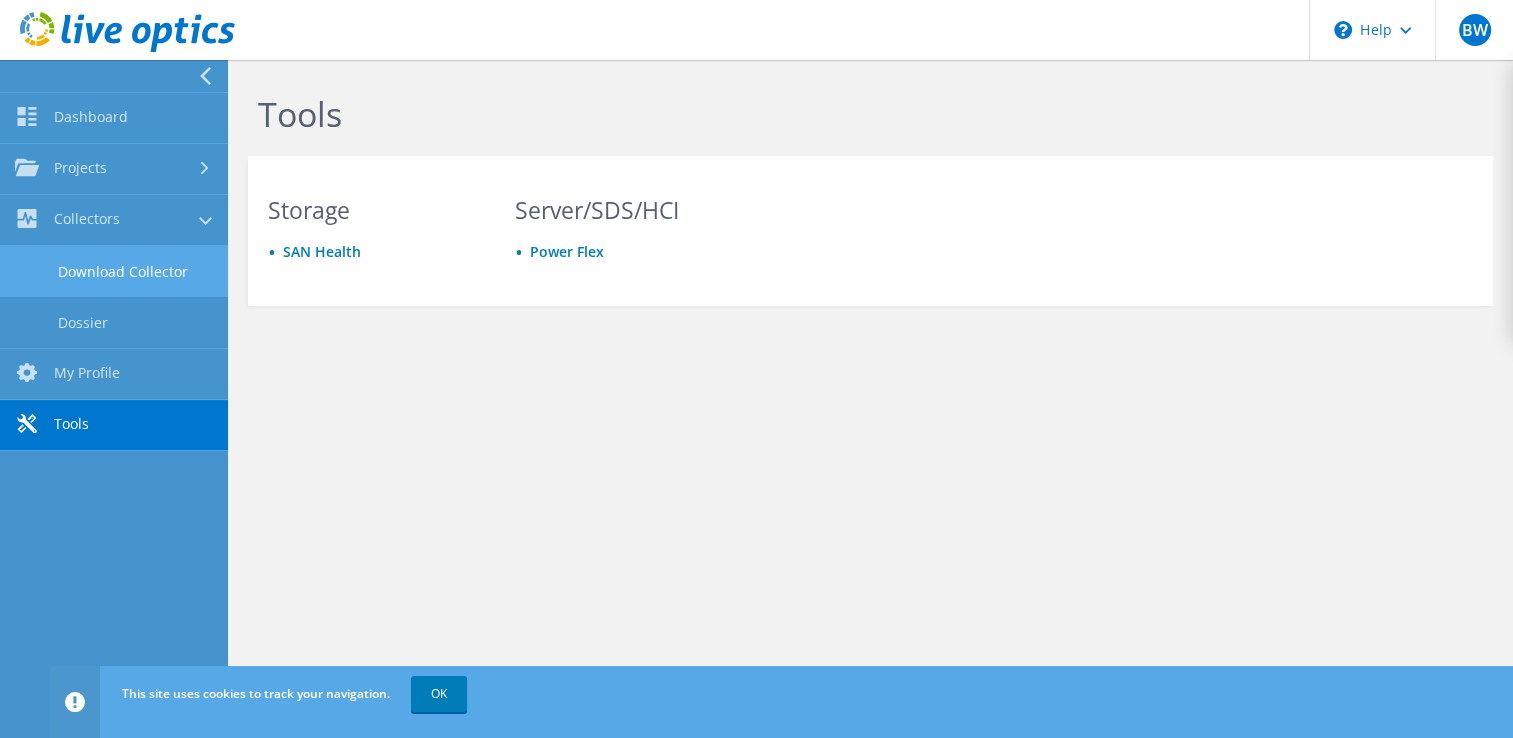 click on "Download Collector" at bounding box center (114, 271) 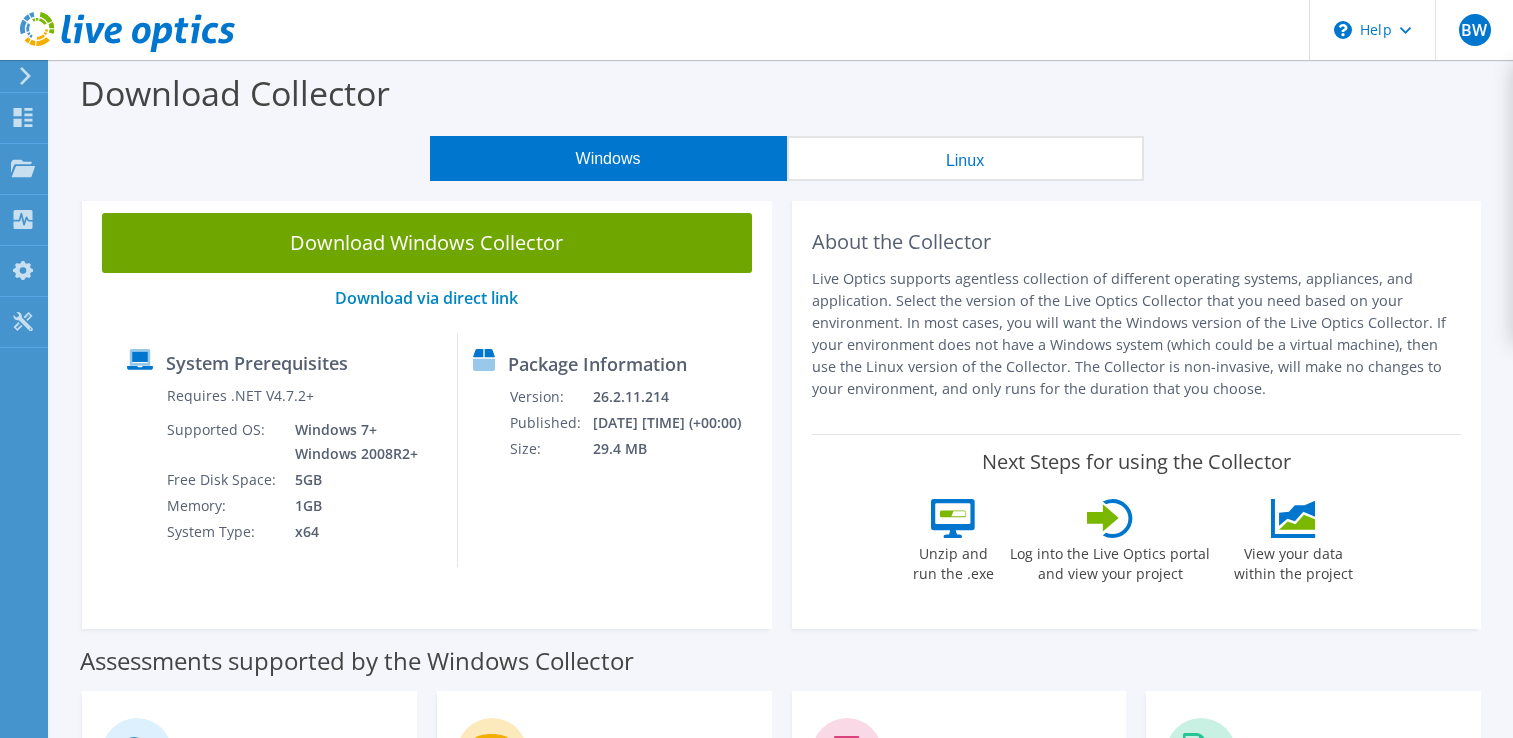 scroll, scrollTop: 0, scrollLeft: 0, axis: both 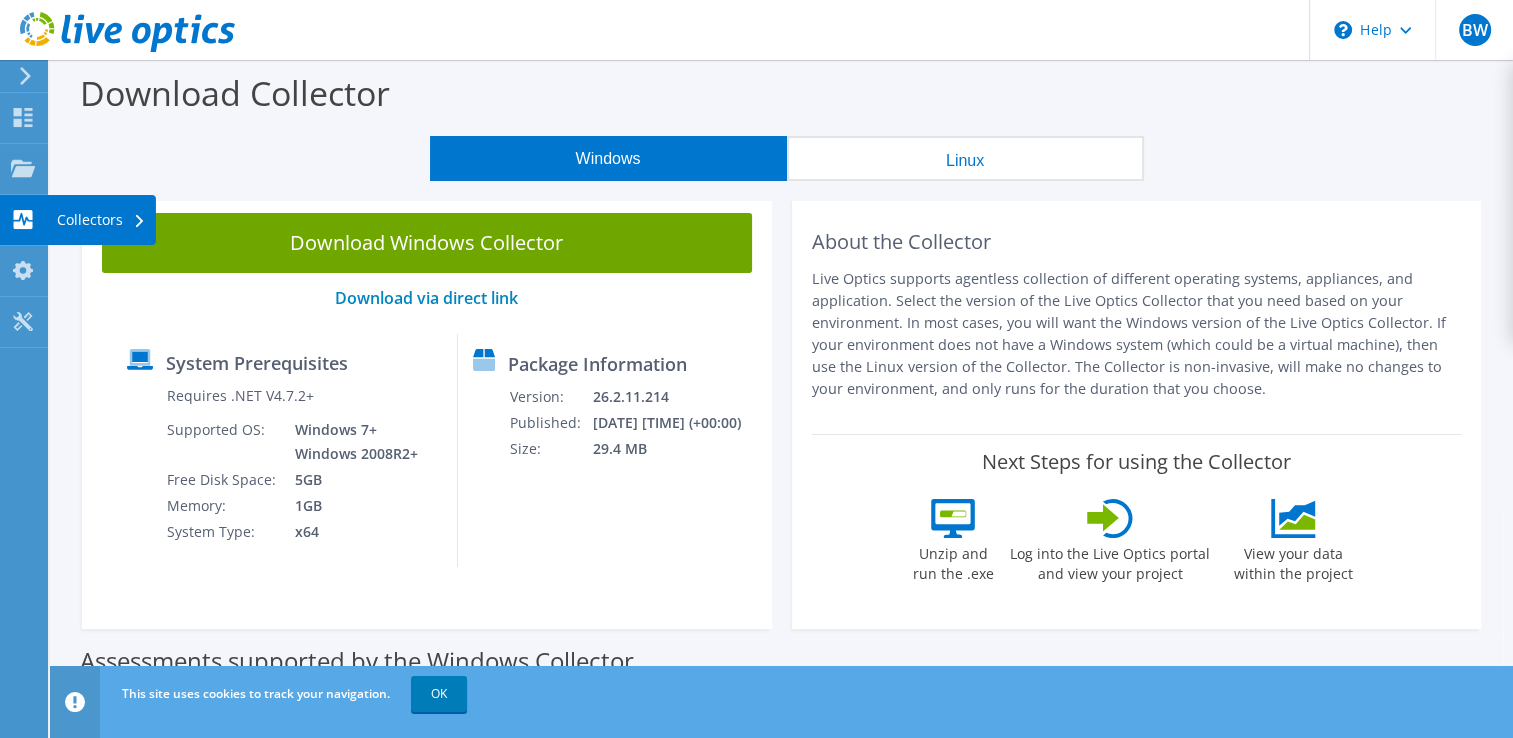 click on "Collectors" at bounding box center (-66, 220) 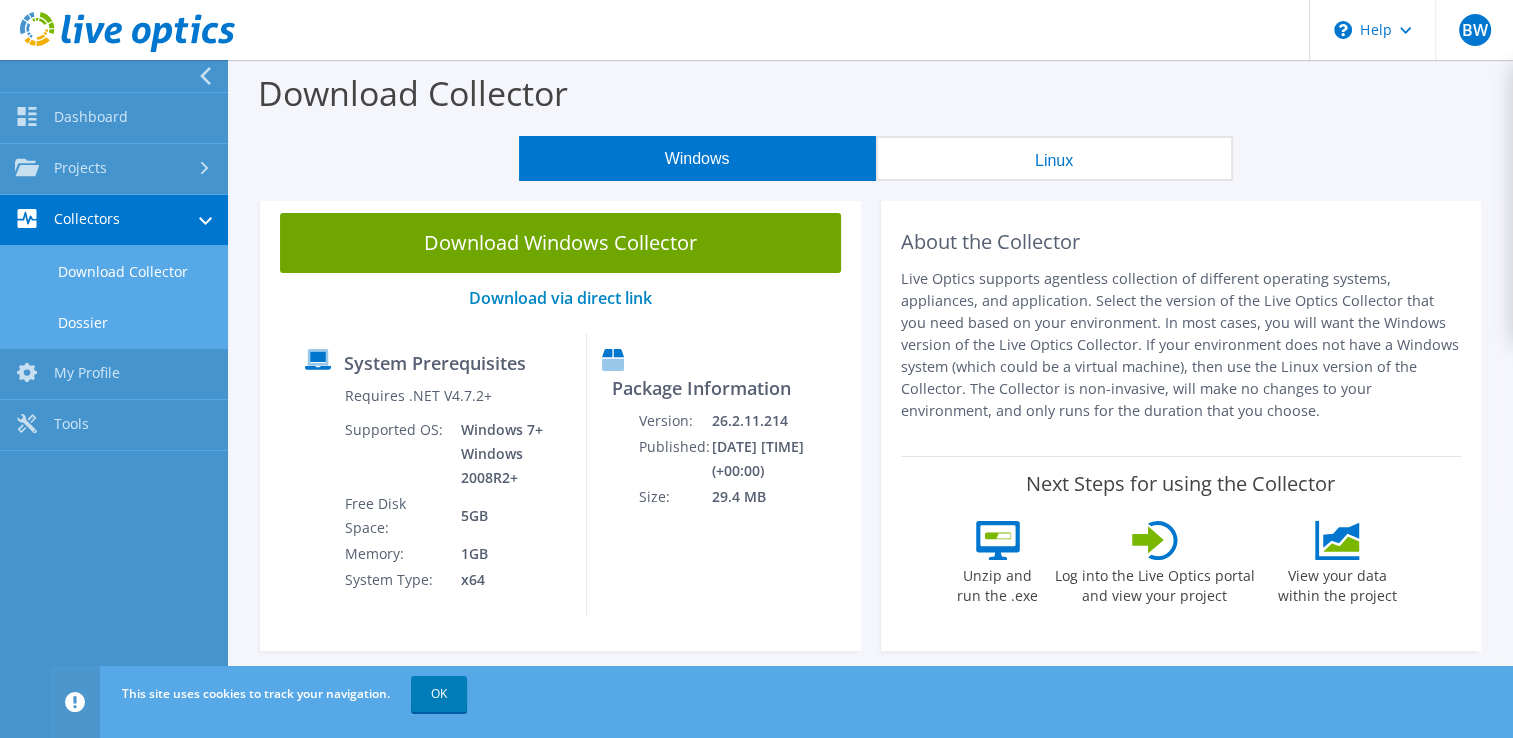click on "Dossier" at bounding box center (114, 322) 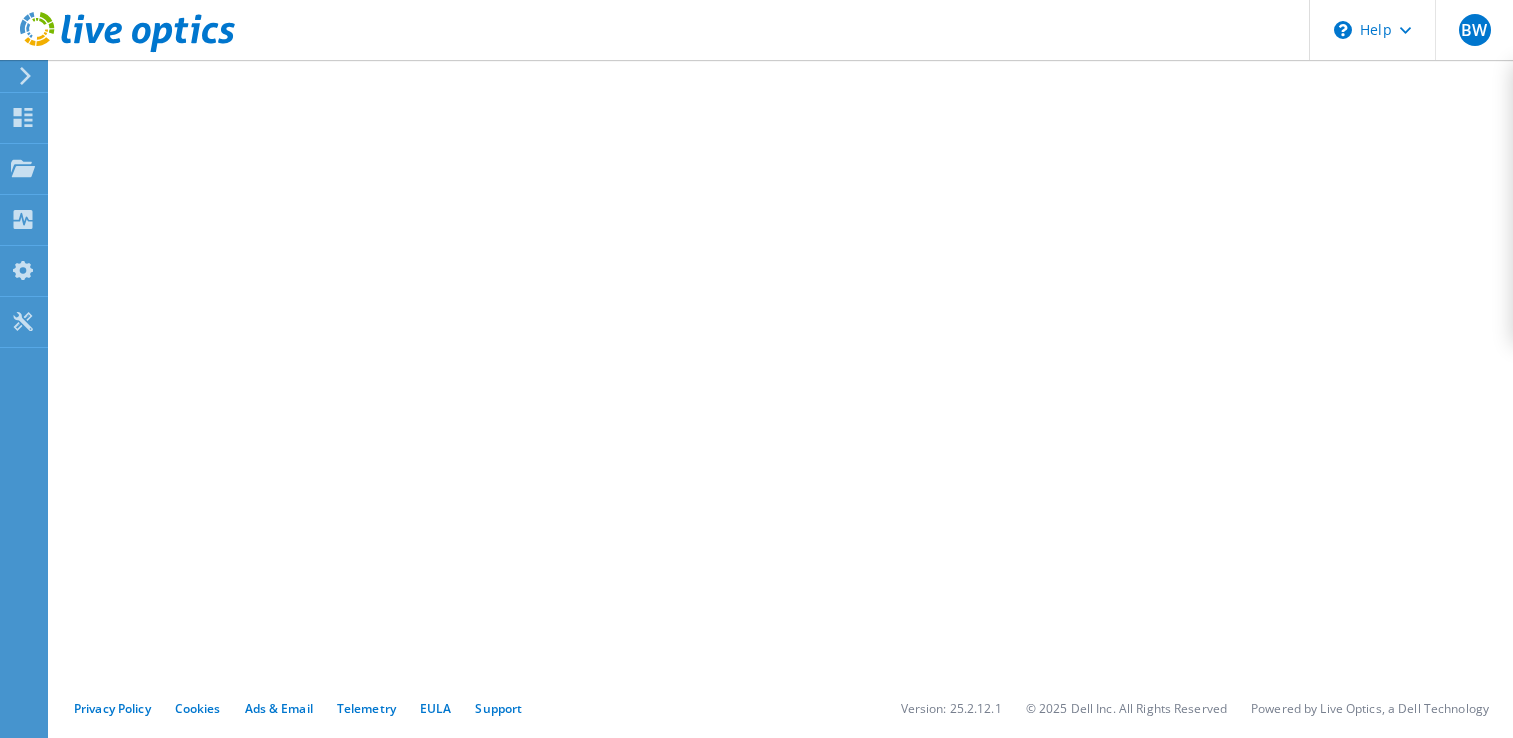 scroll, scrollTop: 0, scrollLeft: 0, axis: both 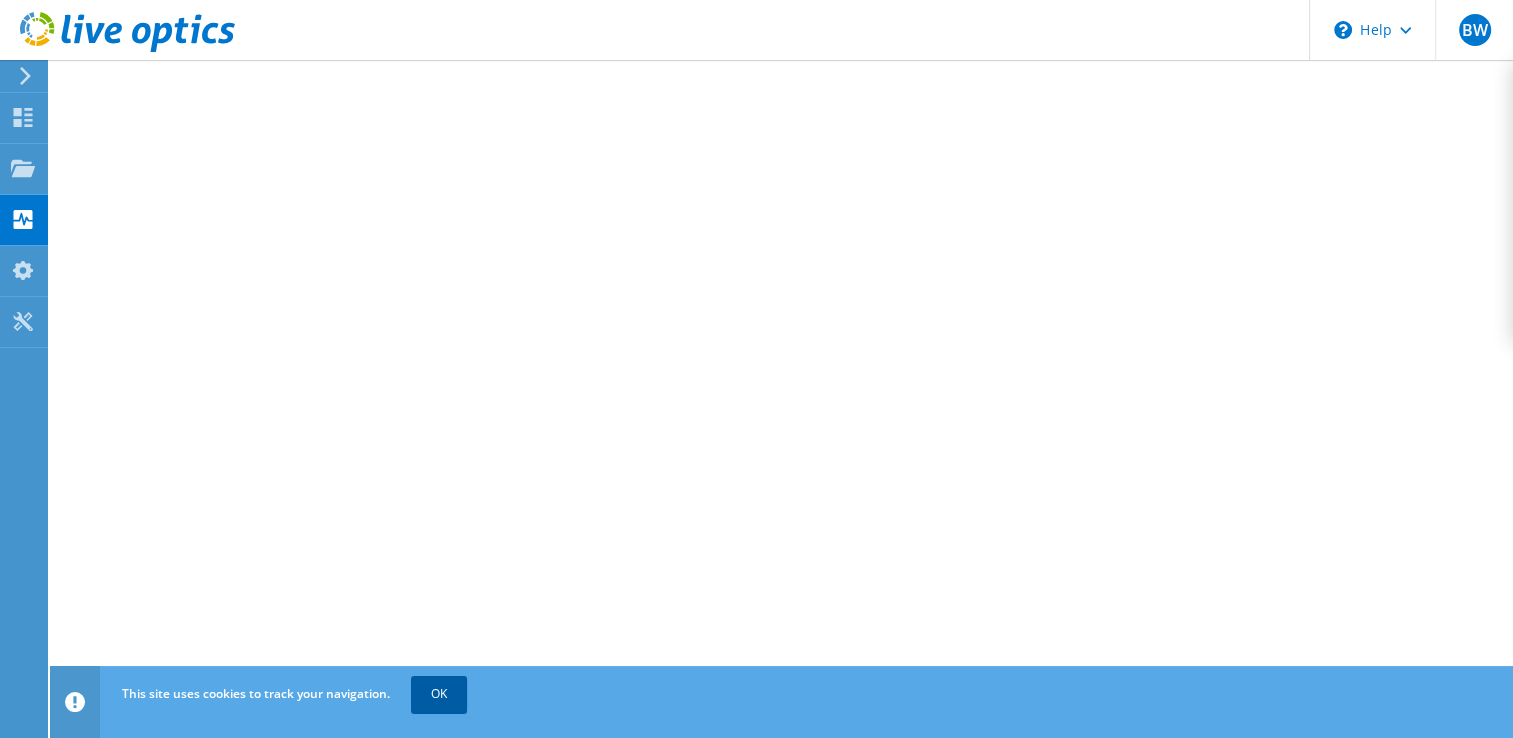 click on "OK" at bounding box center (439, 694) 